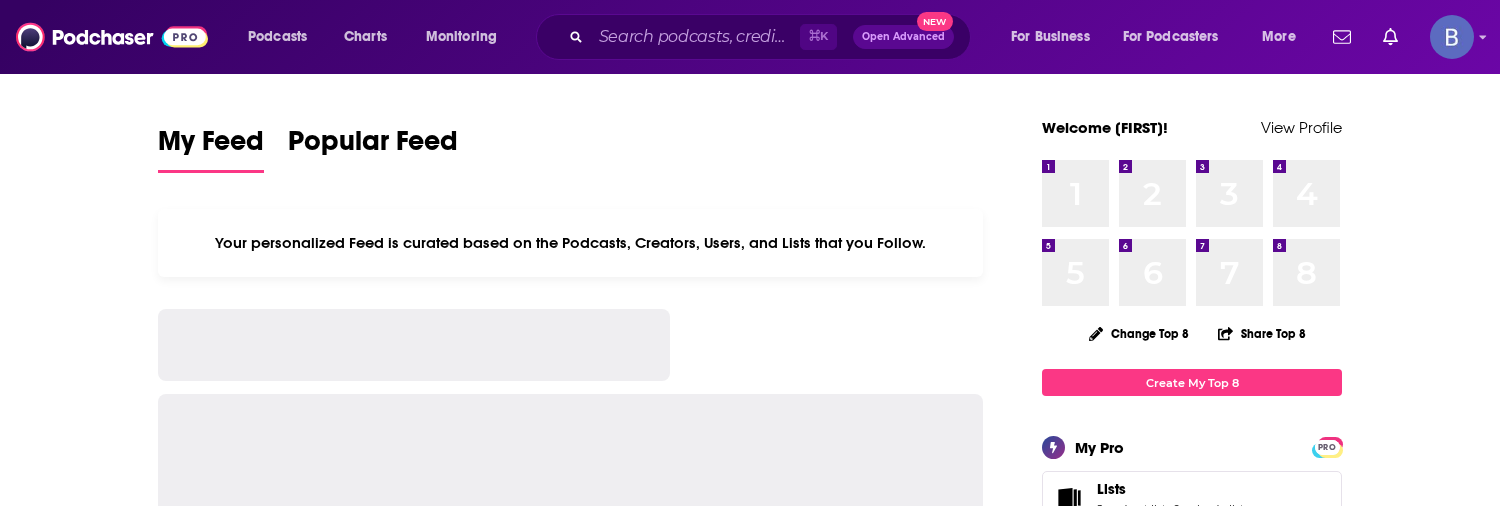 scroll, scrollTop: 0, scrollLeft: 0, axis: both 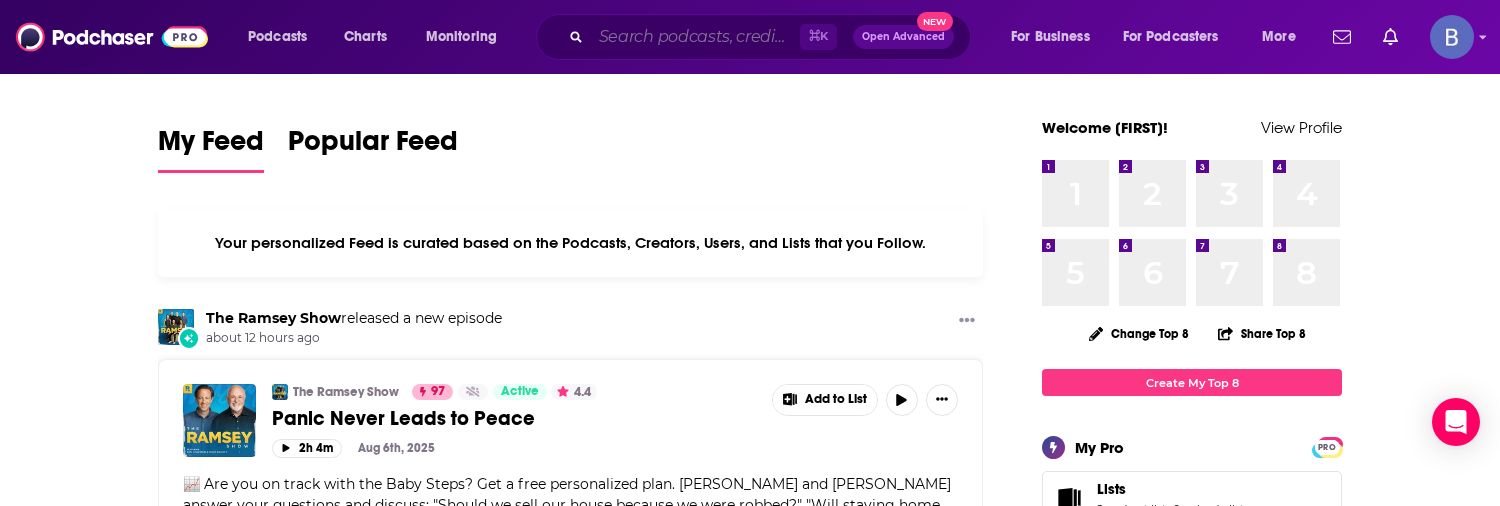 click at bounding box center [695, 37] 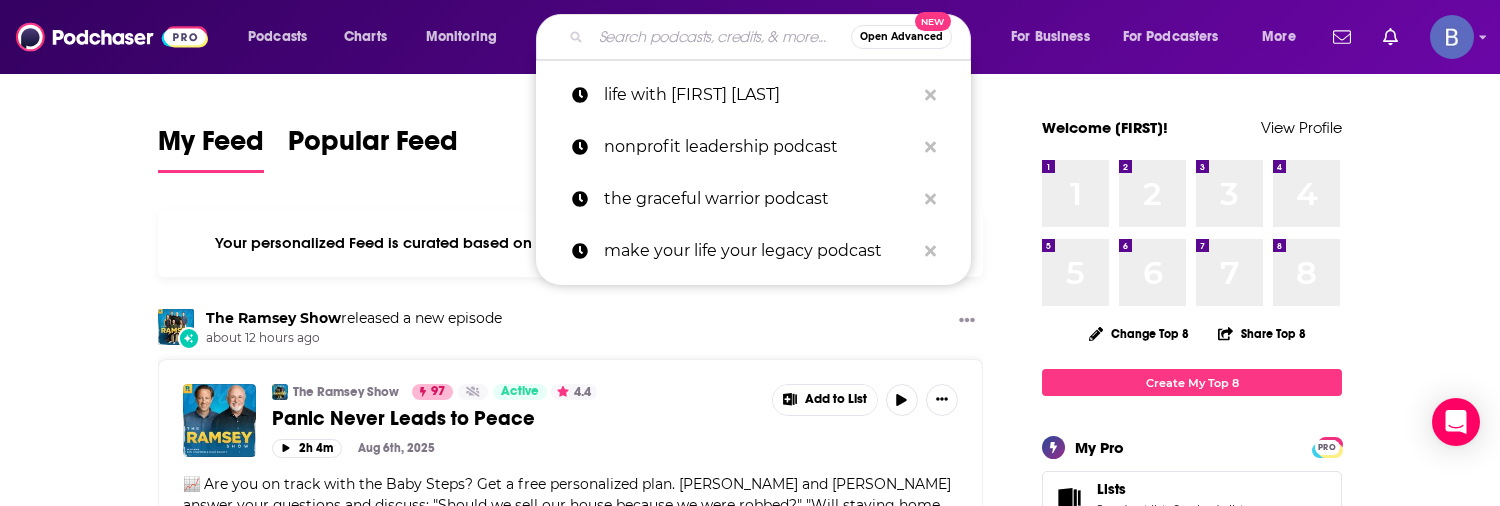 paste on "The Unfiltered By G'Ade seeks Christian Self-Help Motivational Experts" 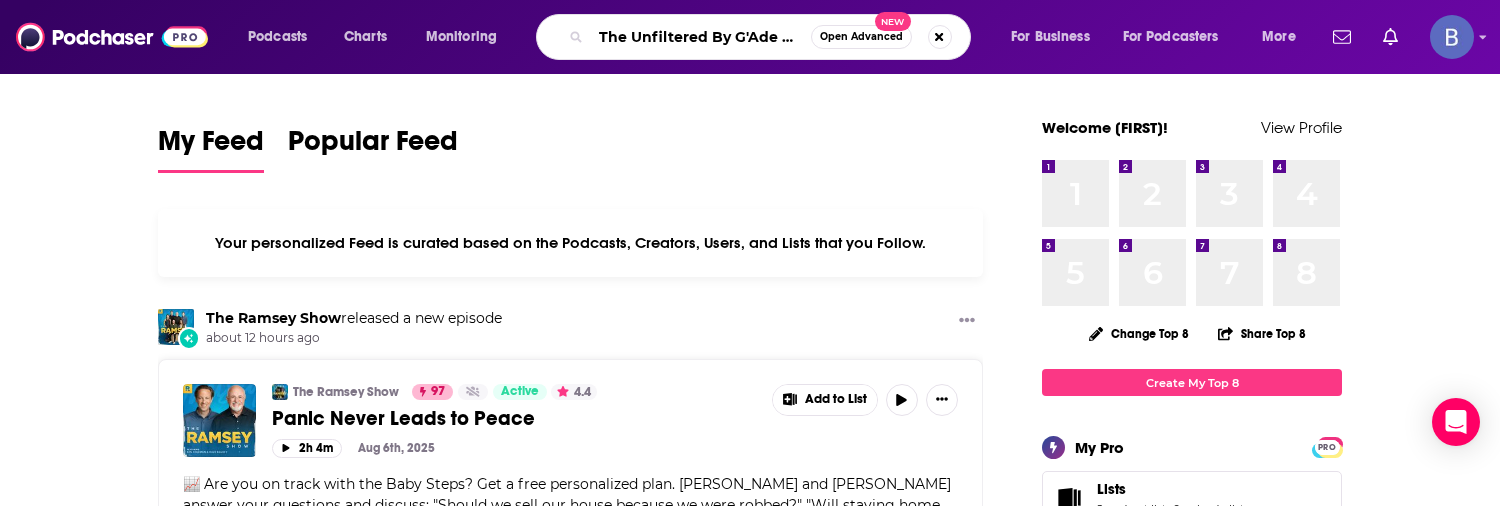 scroll, scrollTop: 0, scrollLeft: 314, axis: horizontal 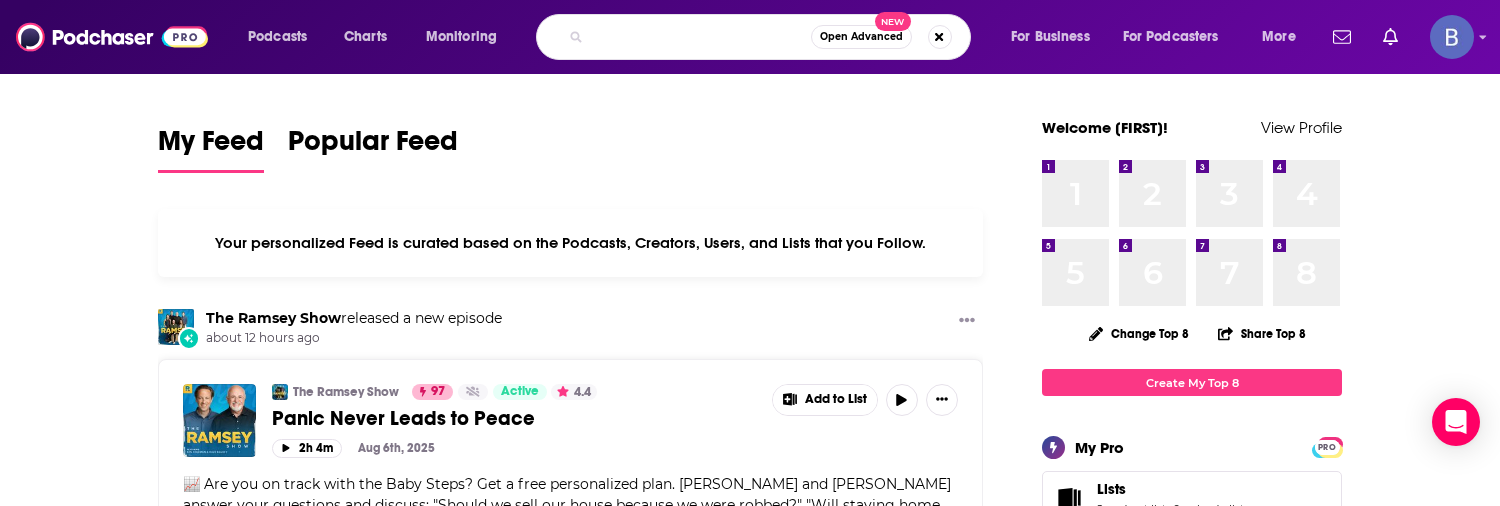 type on "The Unfiltered By G'Ade seeks Christian Self-Help Motivational Experts" 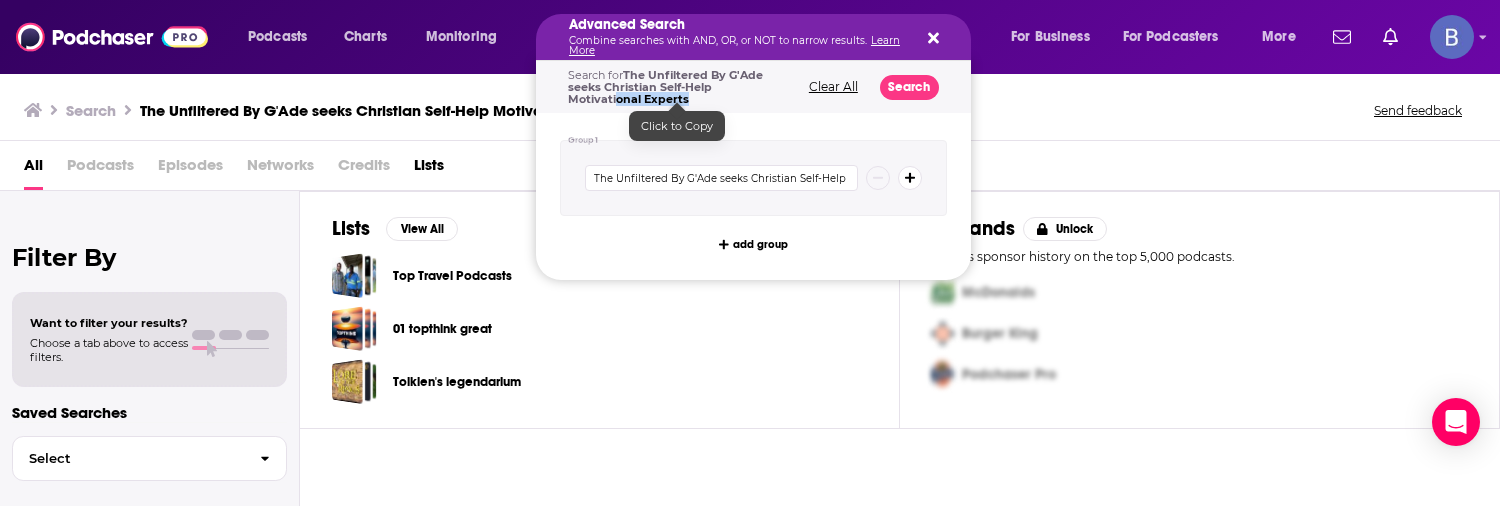 drag, startPoint x: 690, startPoint y: 98, endPoint x: 614, endPoint y: 96, distance: 76.02631 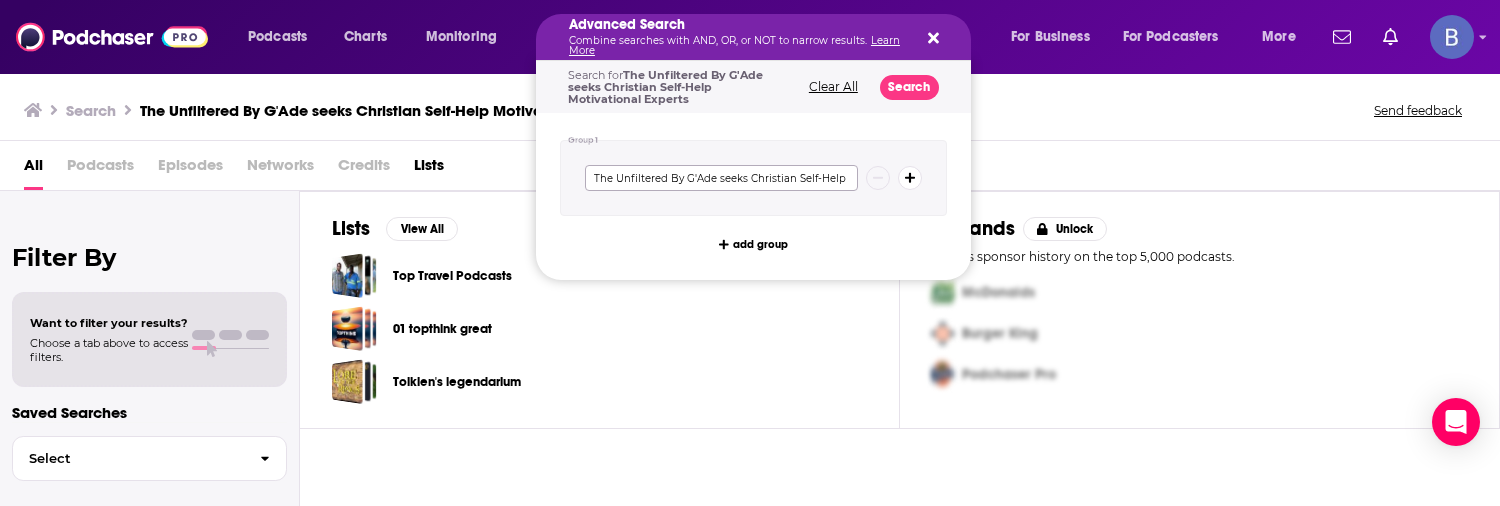 scroll, scrollTop: 0, scrollLeft: 96, axis: horizontal 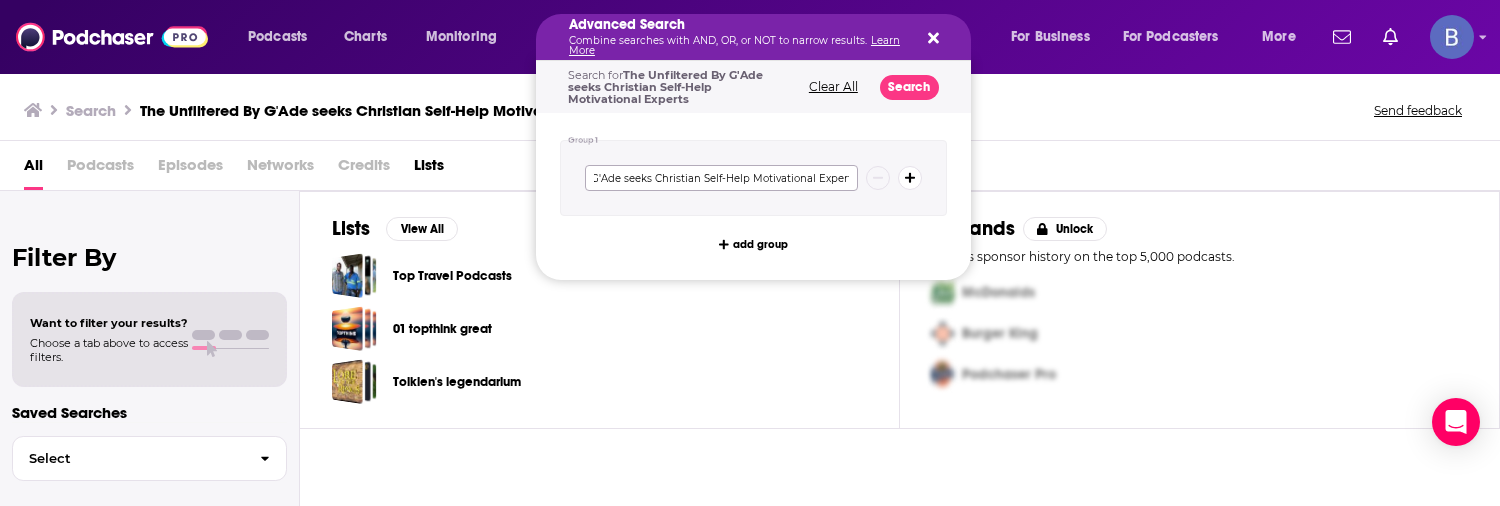 click on "The Unfiltered By G'Ade seeks Christian Self-Help Motivational Experts" at bounding box center (753, 178) 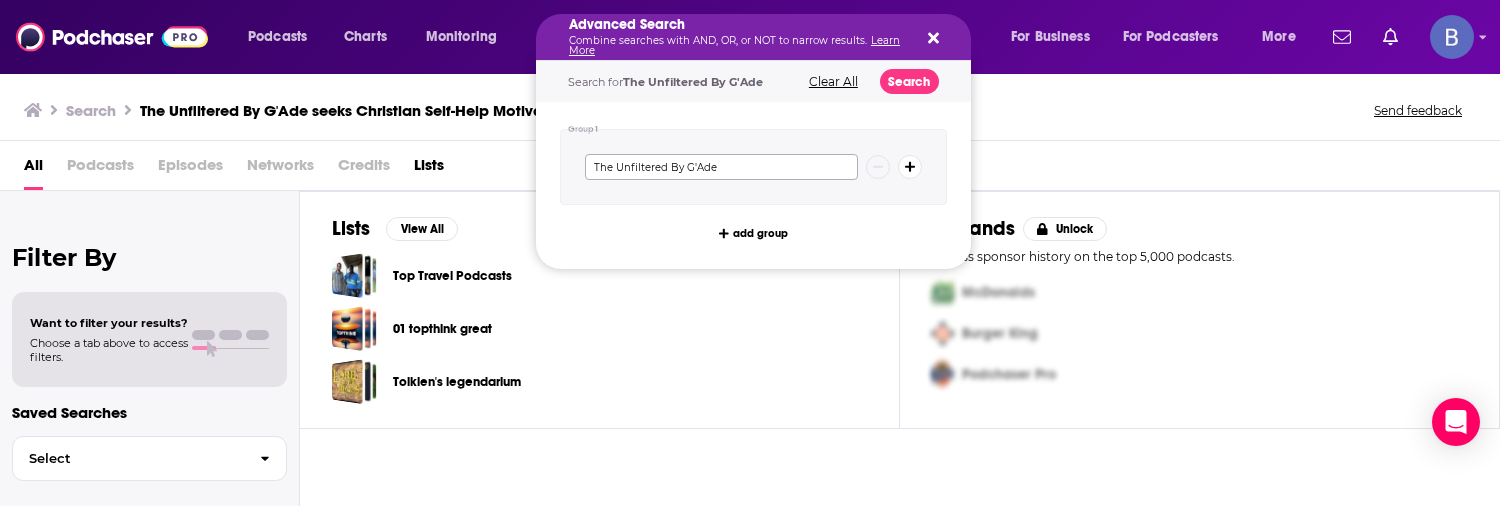 scroll, scrollTop: 0, scrollLeft: 0, axis: both 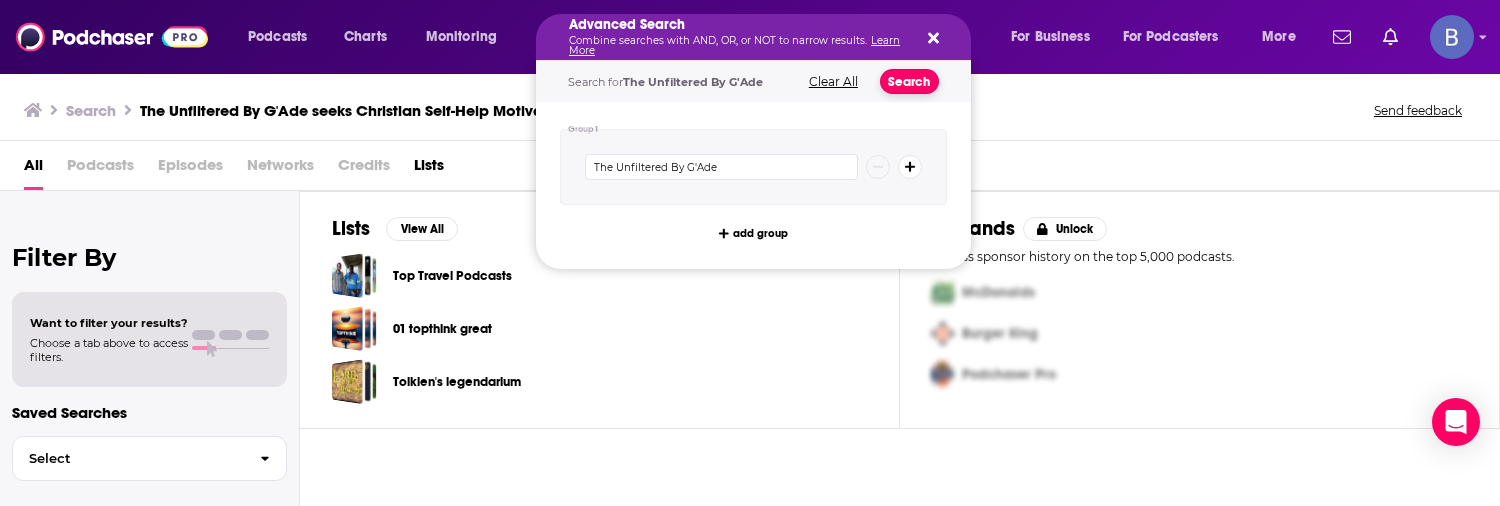click on "Search" at bounding box center (909, 81) 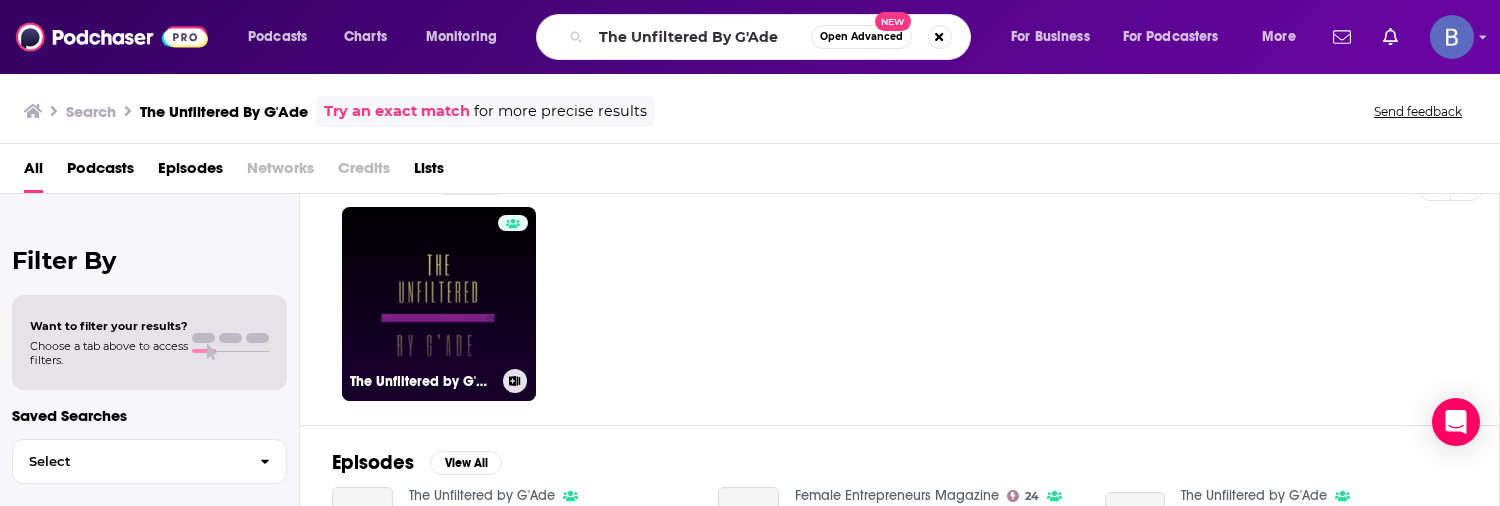 scroll, scrollTop: 80, scrollLeft: 0, axis: vertical 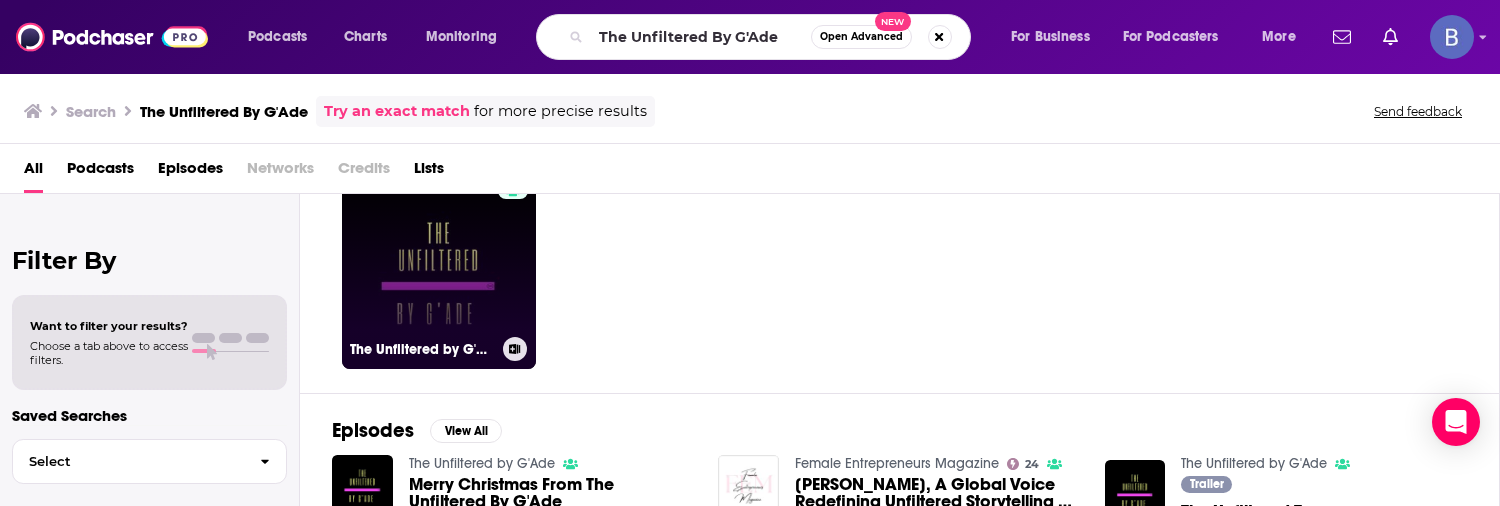 click on "The Unfiltered by G'Ade" at bounding box center [439, 272] 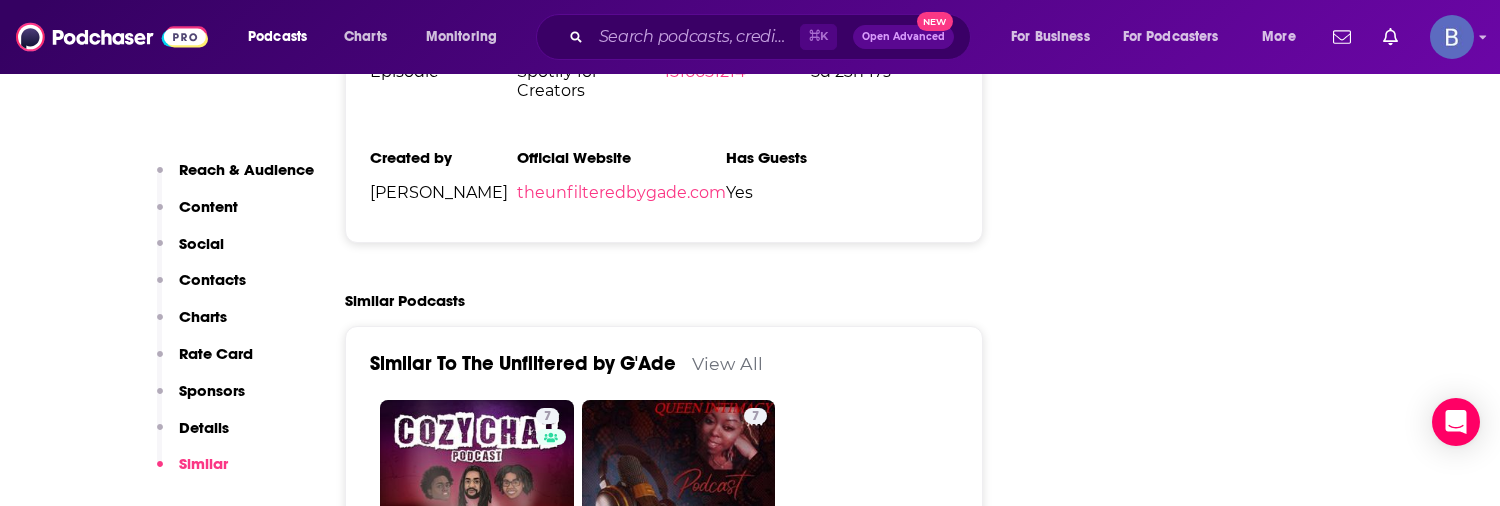 scroll, scrollTop: 3139, scrollLeft: 0, axis: vertical 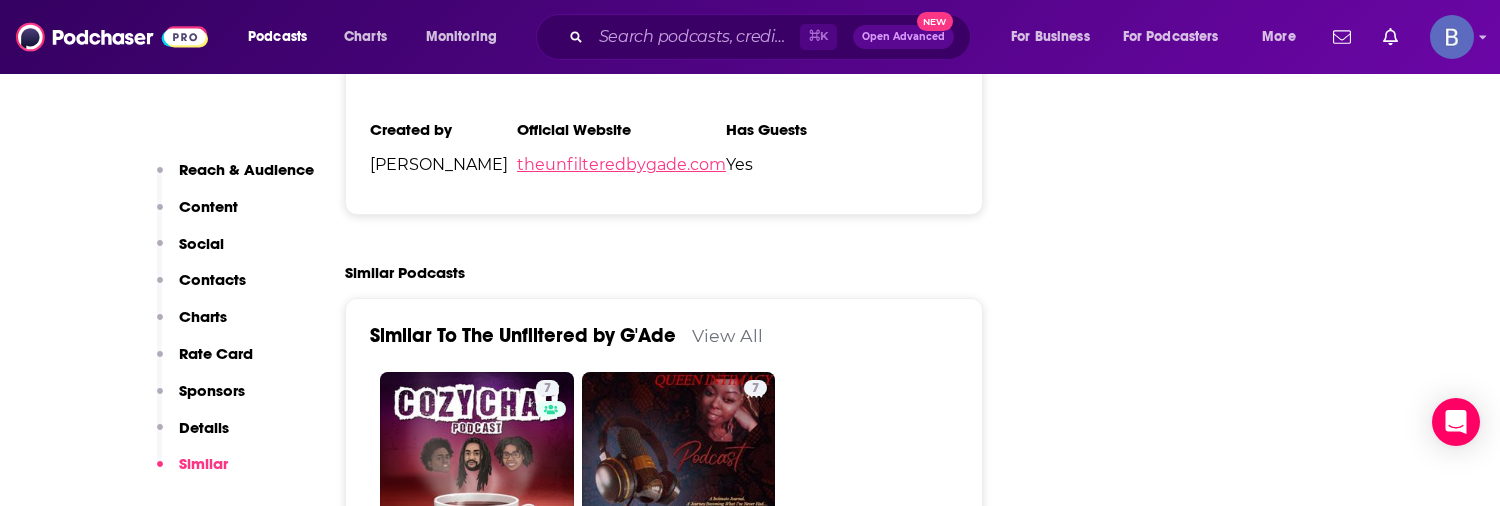 click on "theunfilteredbygade.com" at bounding box center (621, 164) 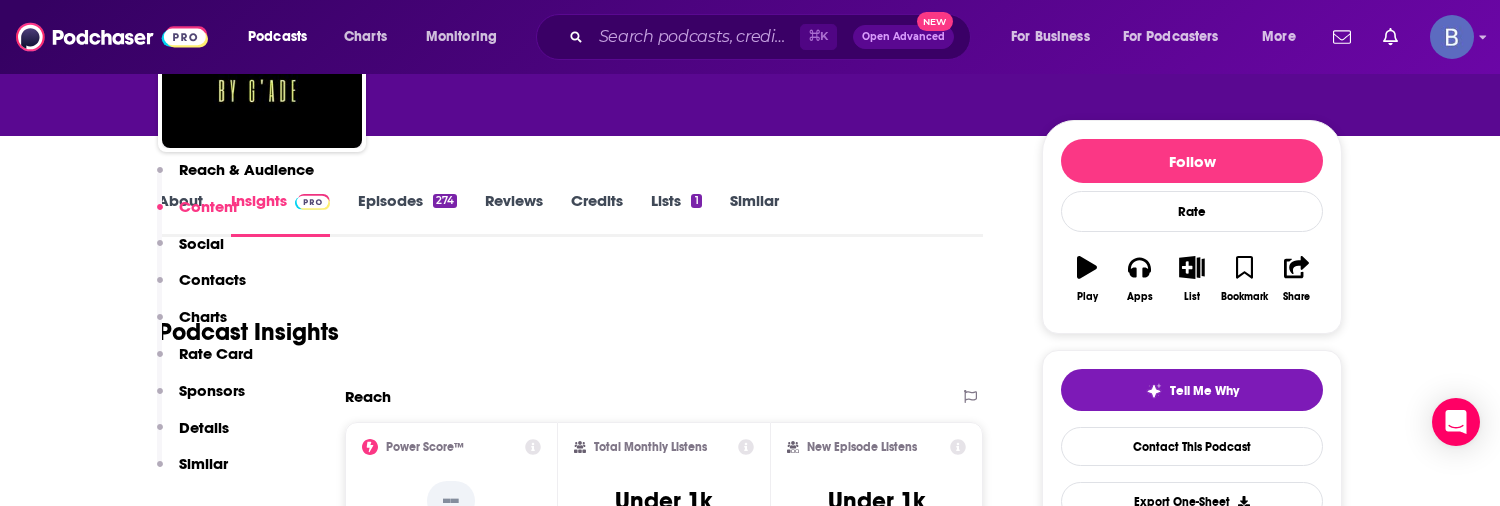 scroll, scrollTop: 0, scrollLeft: 0, axis: both 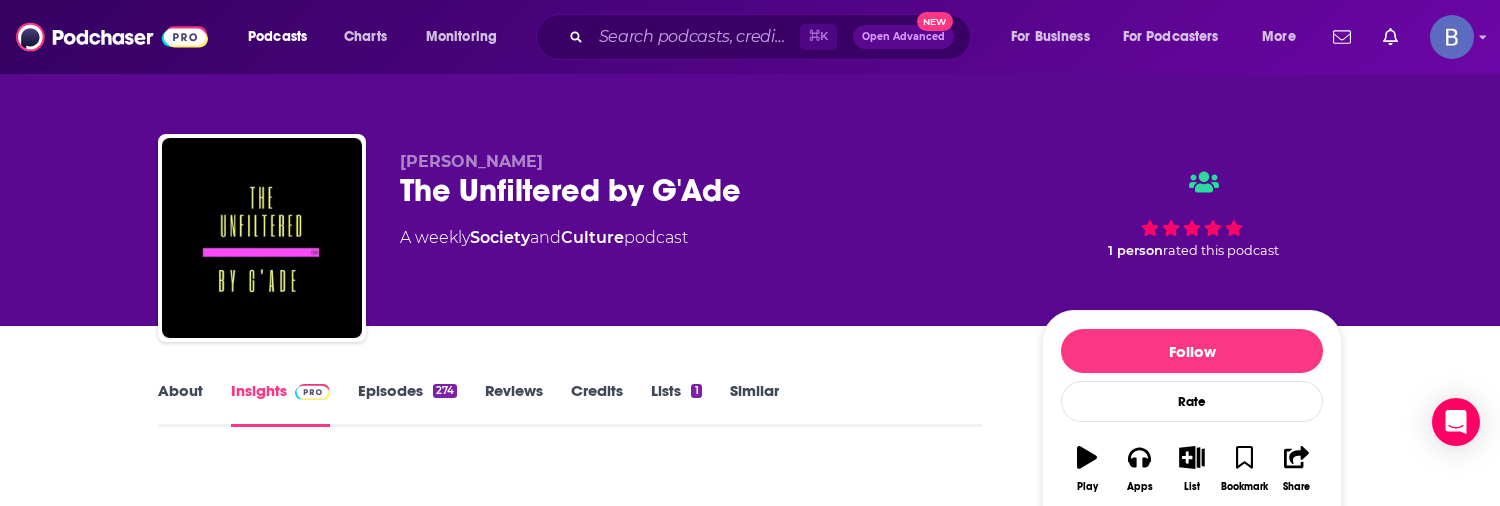 click on "Episodes 274" at bounding box center (407, 404) 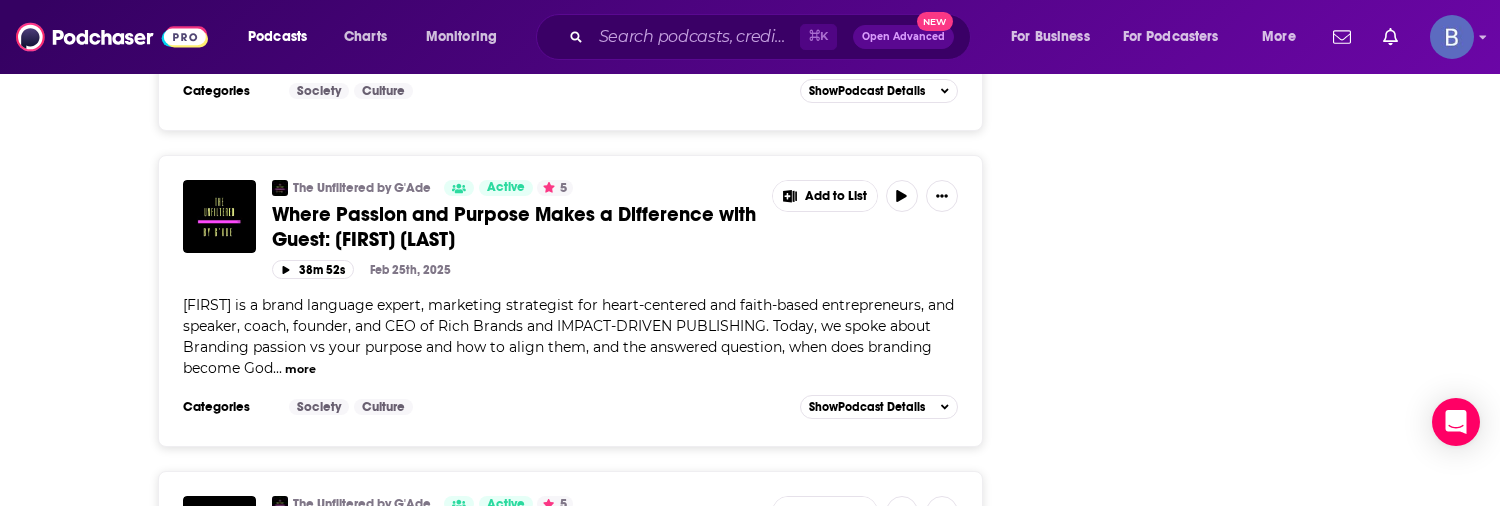 scroll, scrollTop: 7192, scrollLeft: 0, axis: vertical 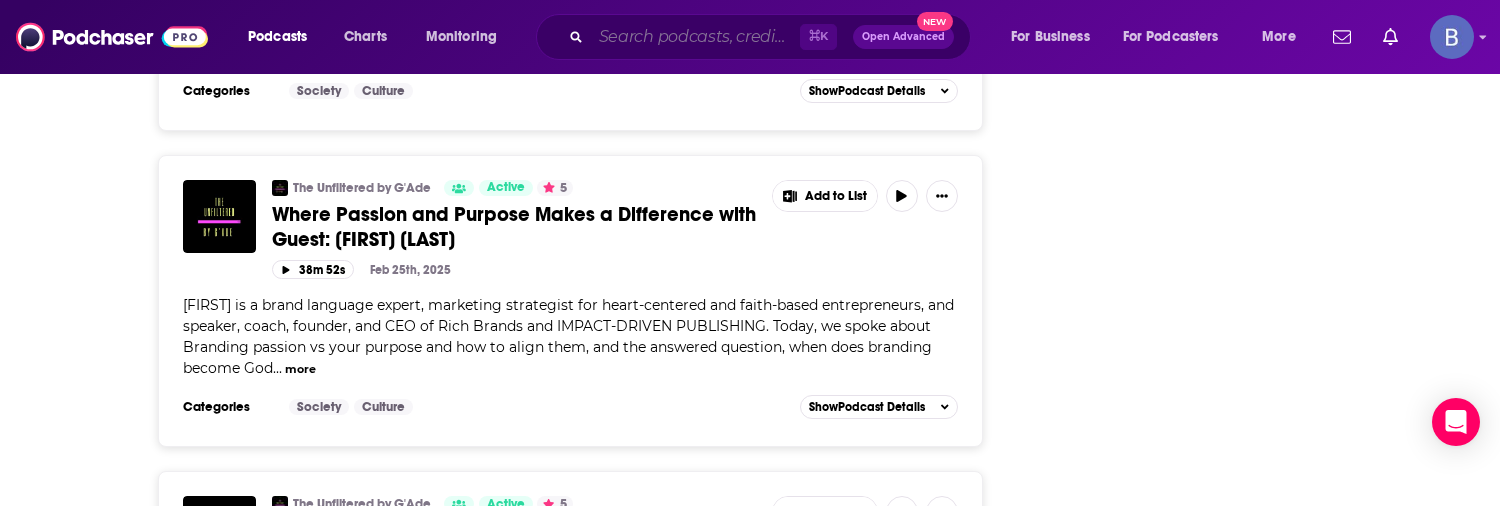 click at bounding box center (695, 37) 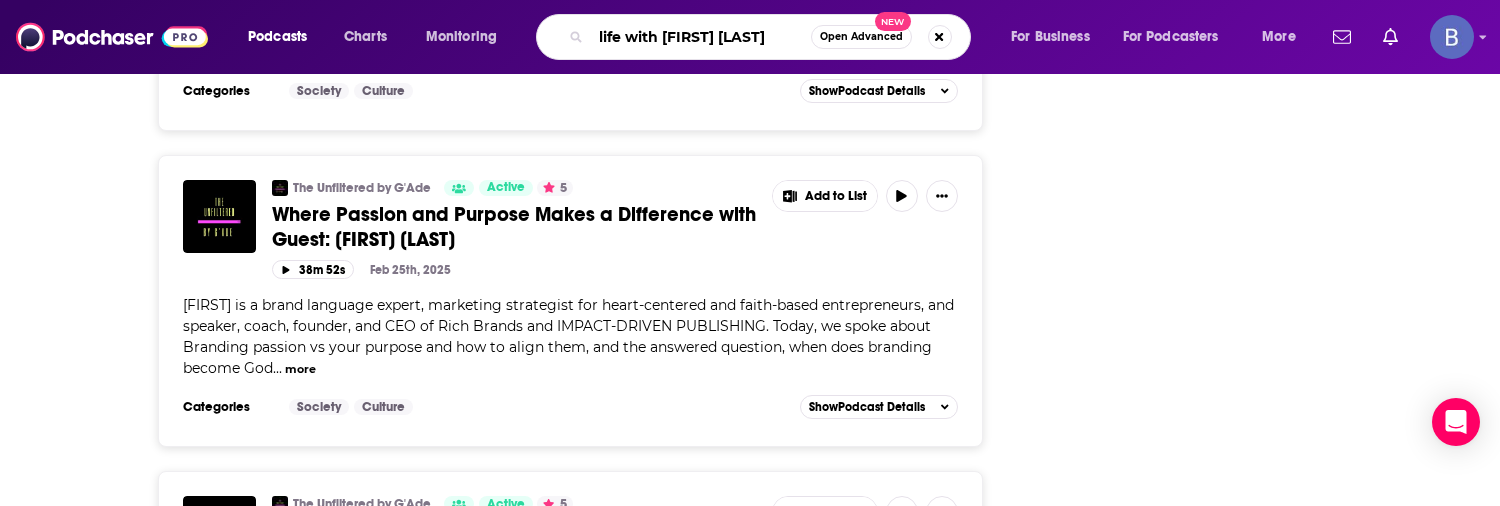 drag, startPoint x: 699, startPoint y: 37, endPoint x: 715, endPoint y: 37, distance: 16 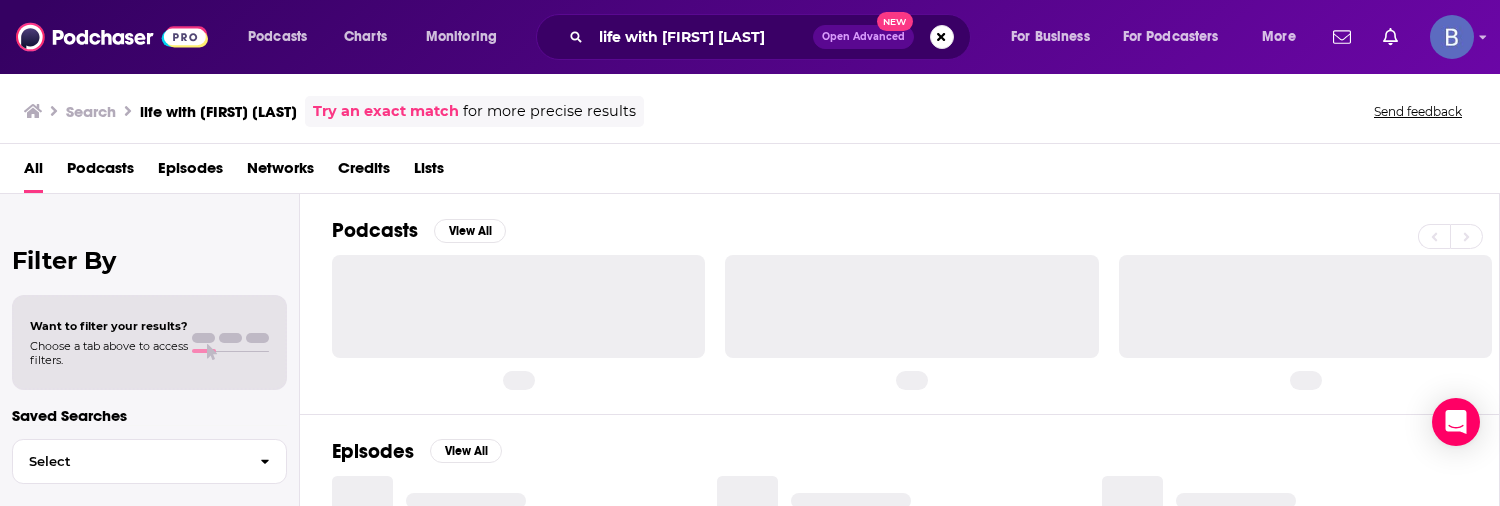 scroll, scrollTop: 0, scrollLeft: 0, axis: both 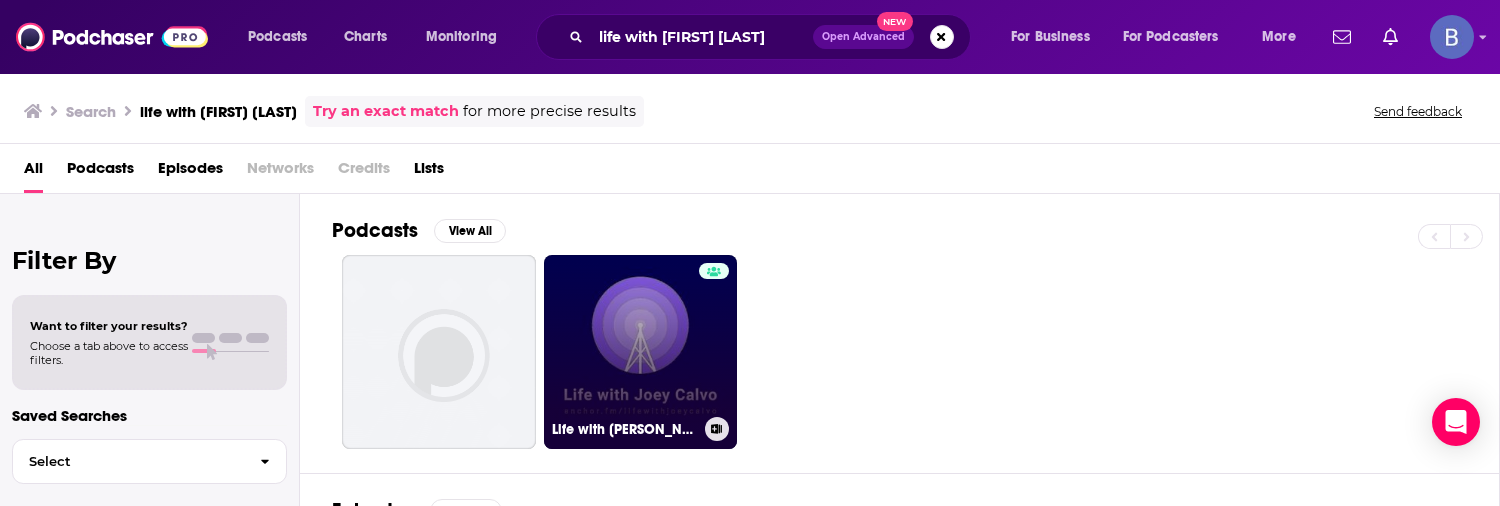 click on "Life with [PERSON_NAME]" at bounding box center (641, 352) 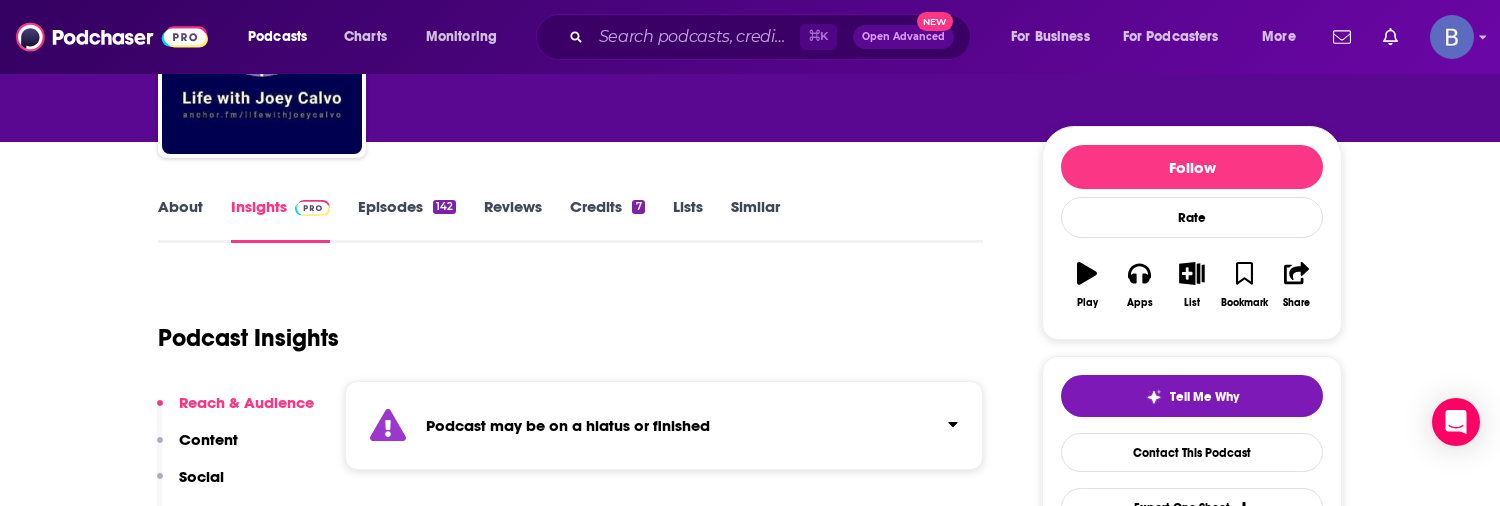 scroll, scrollTop: 0, scrollLeft: 0, axis: both 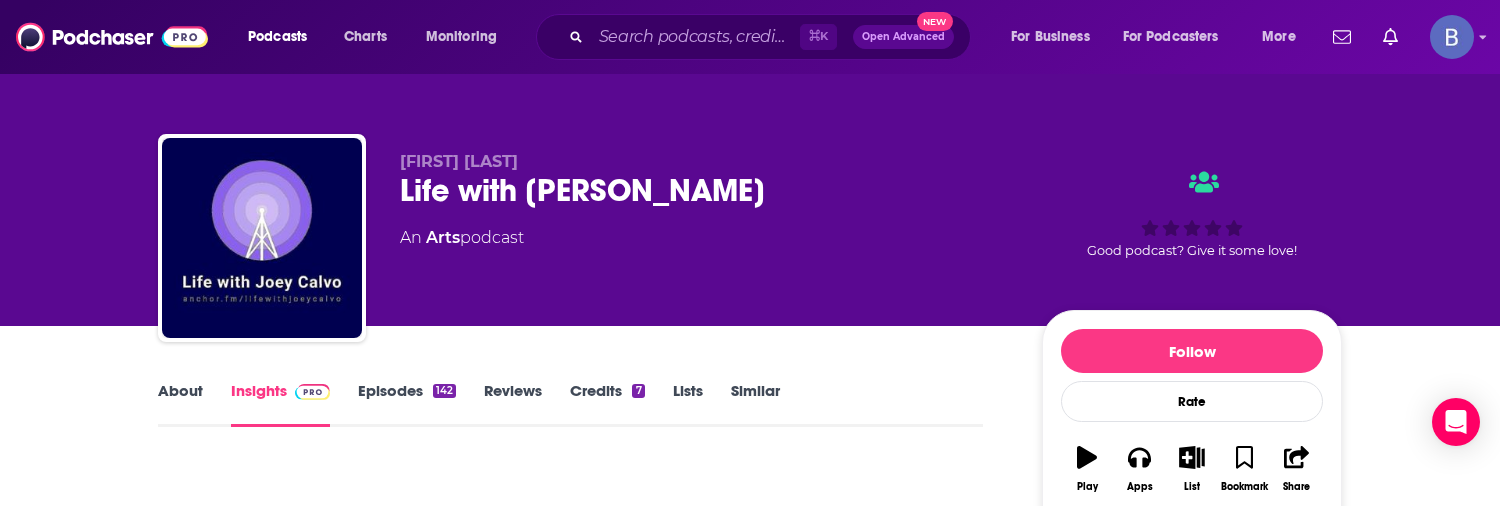 click on "Episodes 142" at bounding box center [407, 404] 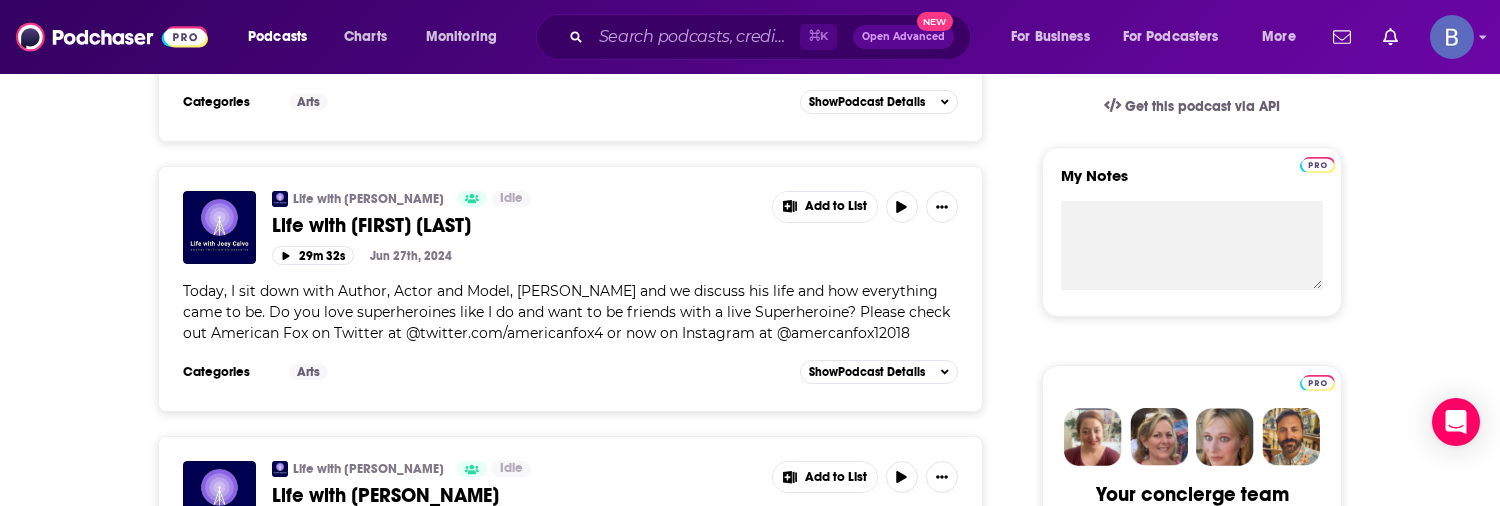 scroll, scrollTop: 676, scrollLeft: 0, axis: vertical 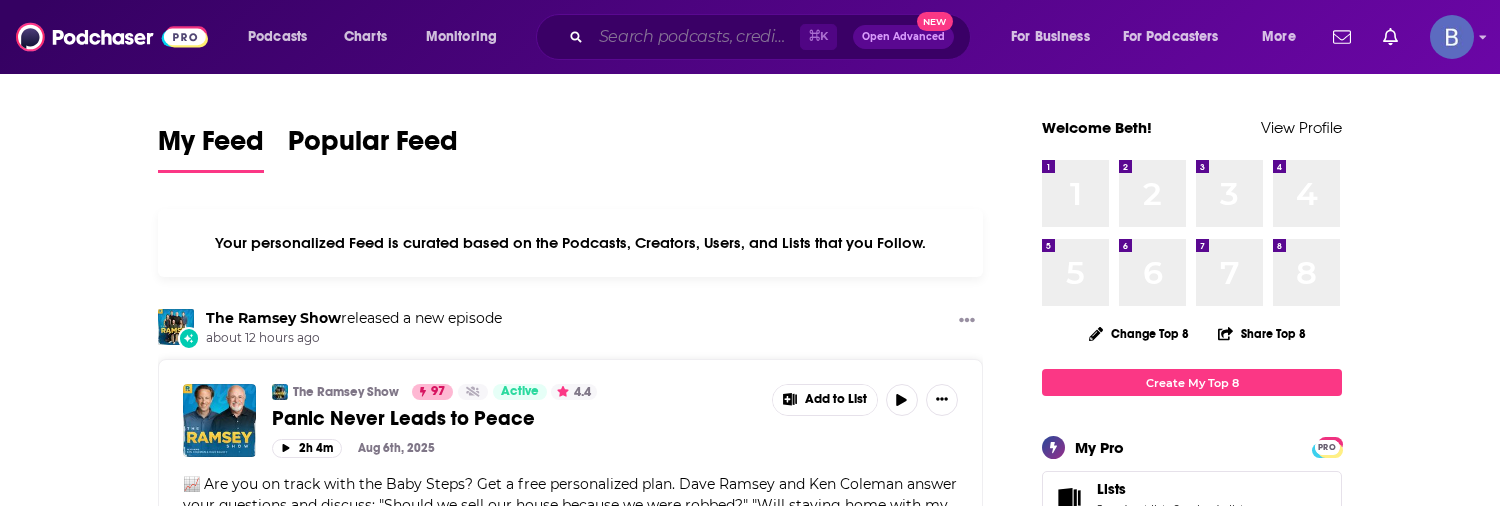 click at bounding box center [695, 37] 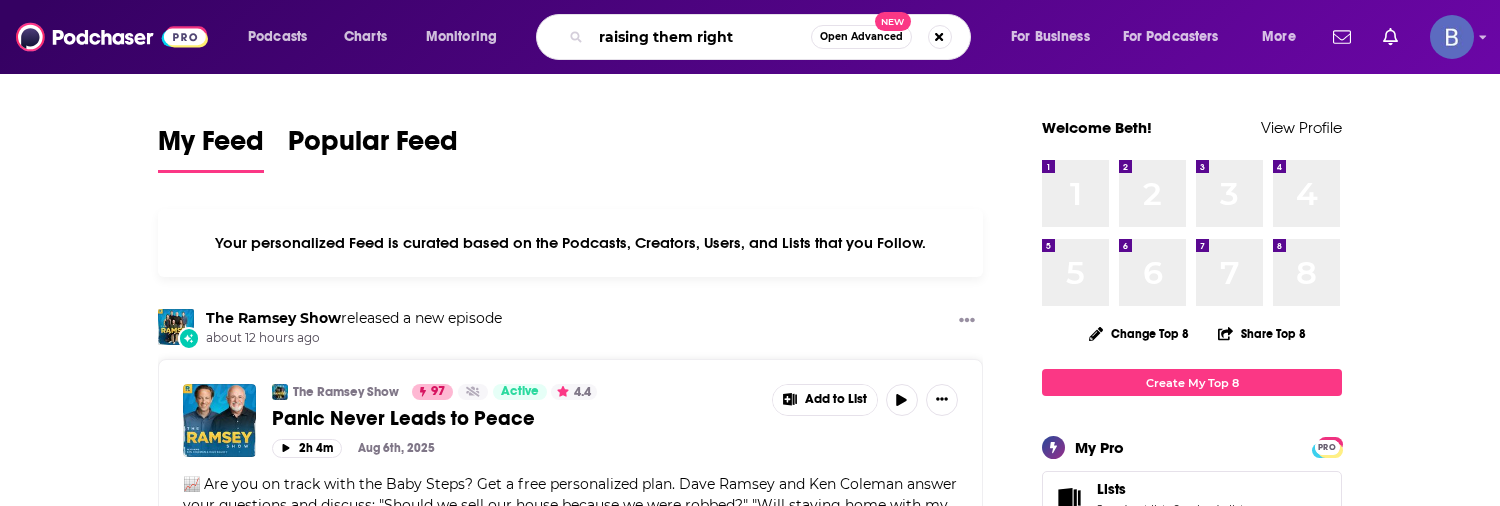 type on "raising them right" 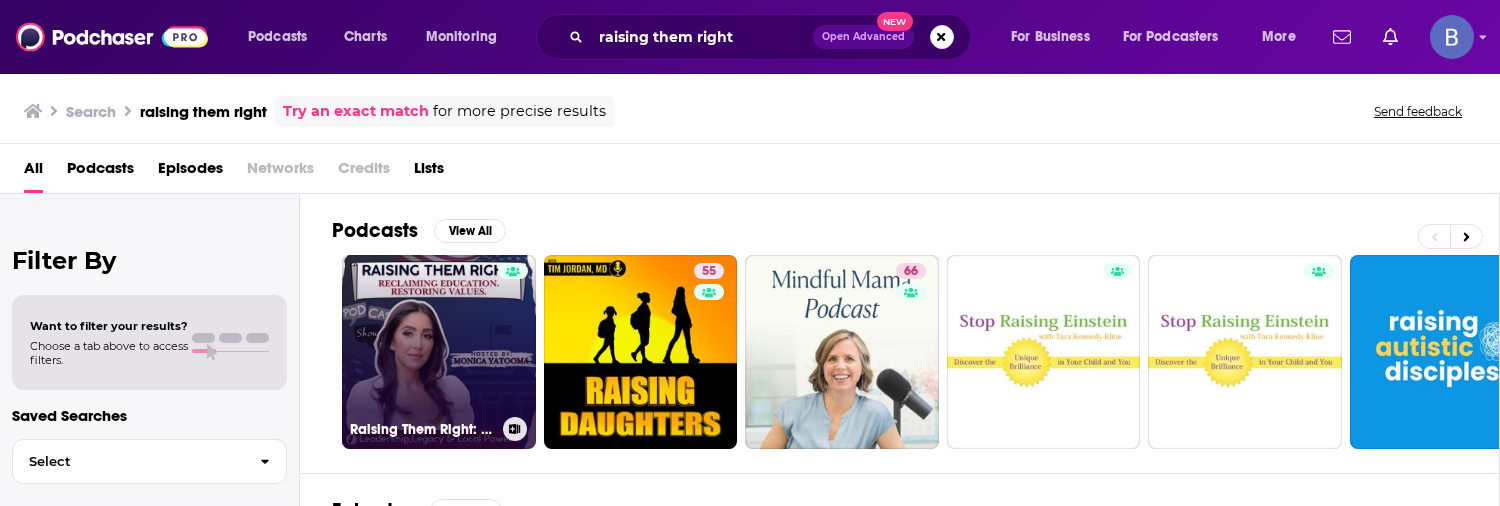 click on "Raising Them Right: Reclaiming Education. Restoring Values." at bounding box center (439, 352) 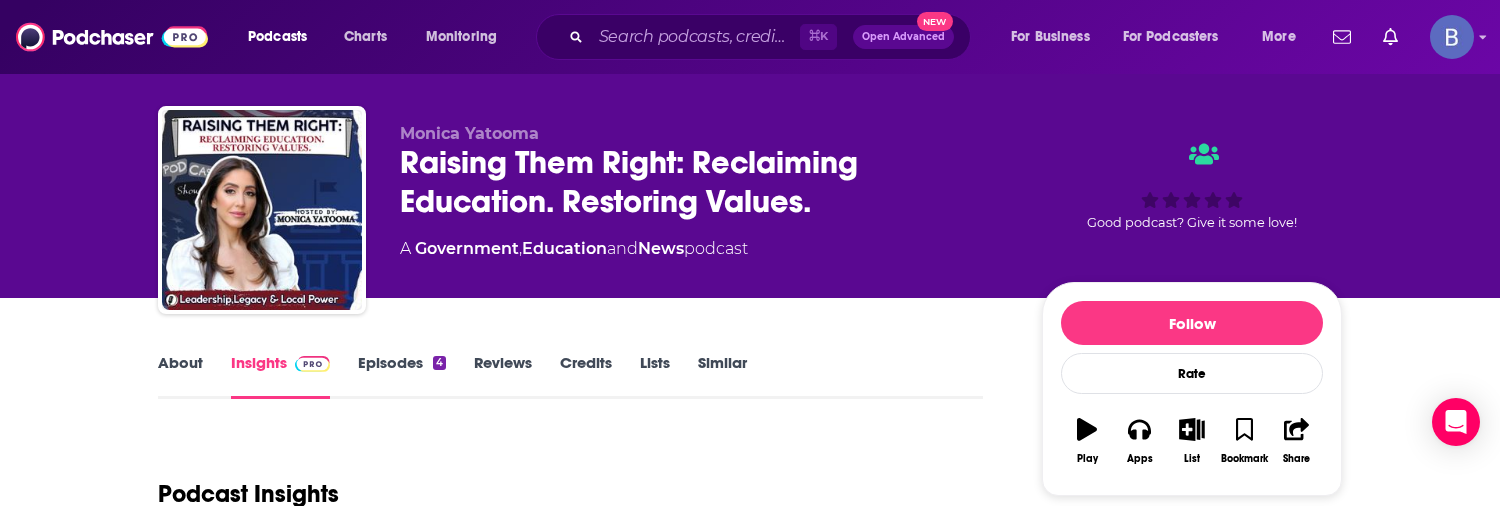 scroll, scrollTop: 0, scrollLeft: 0, axis: both 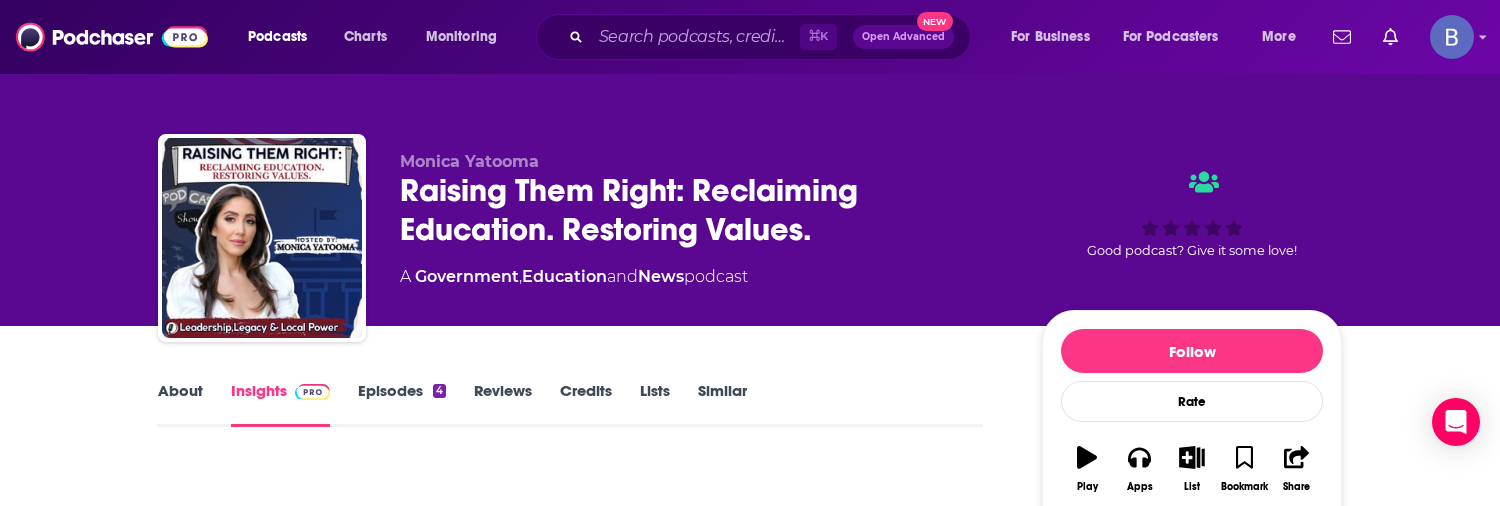 click on "Episodes 4" at bounding box center (402, 404) 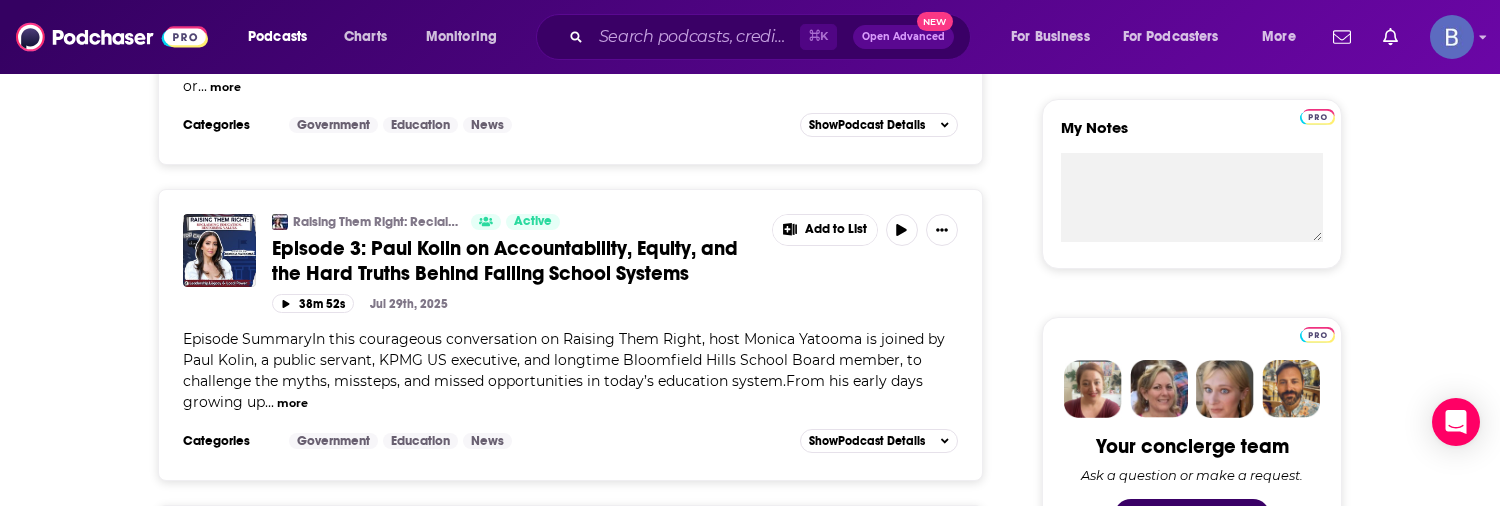 scroll, scrollTop: 717, scrollLeft: 0, axis: vertical 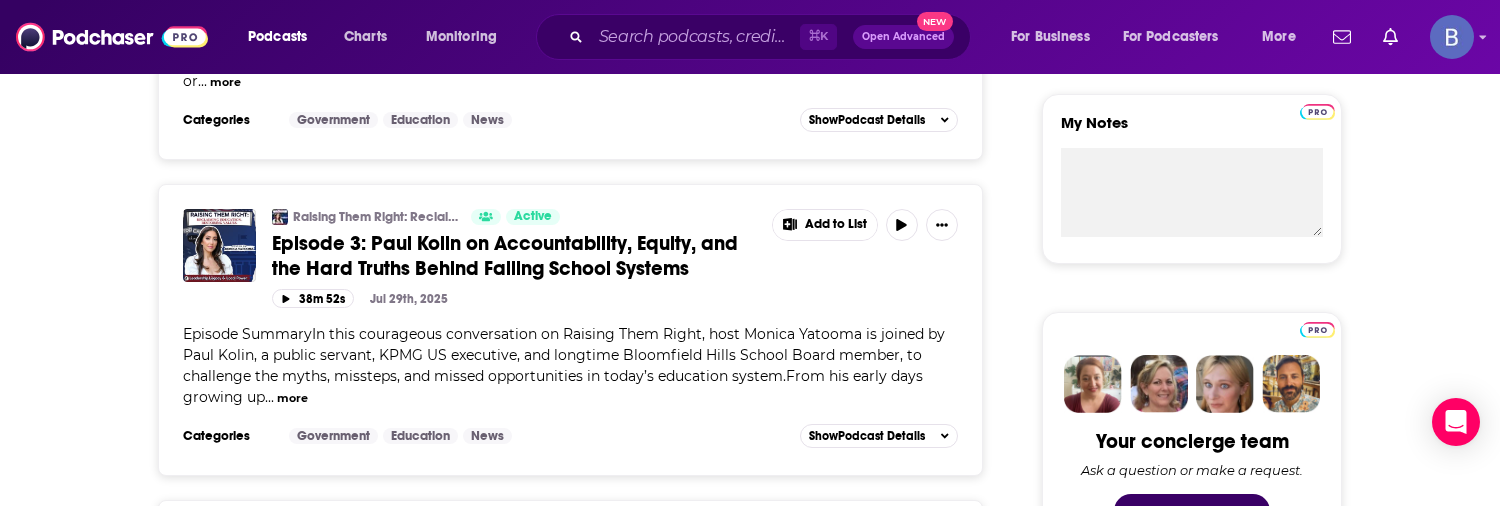click on "more" at bounding box center (292, 398) 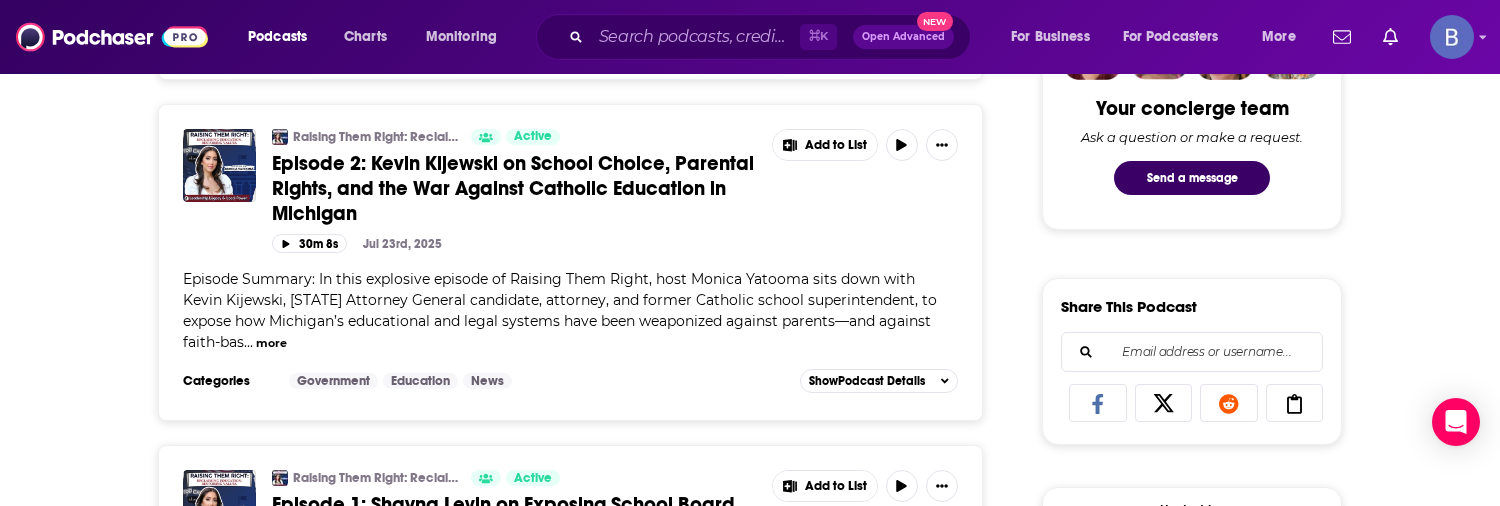 scroll, scrollTop: 1052, scrollLeft: 0, axis: vertical 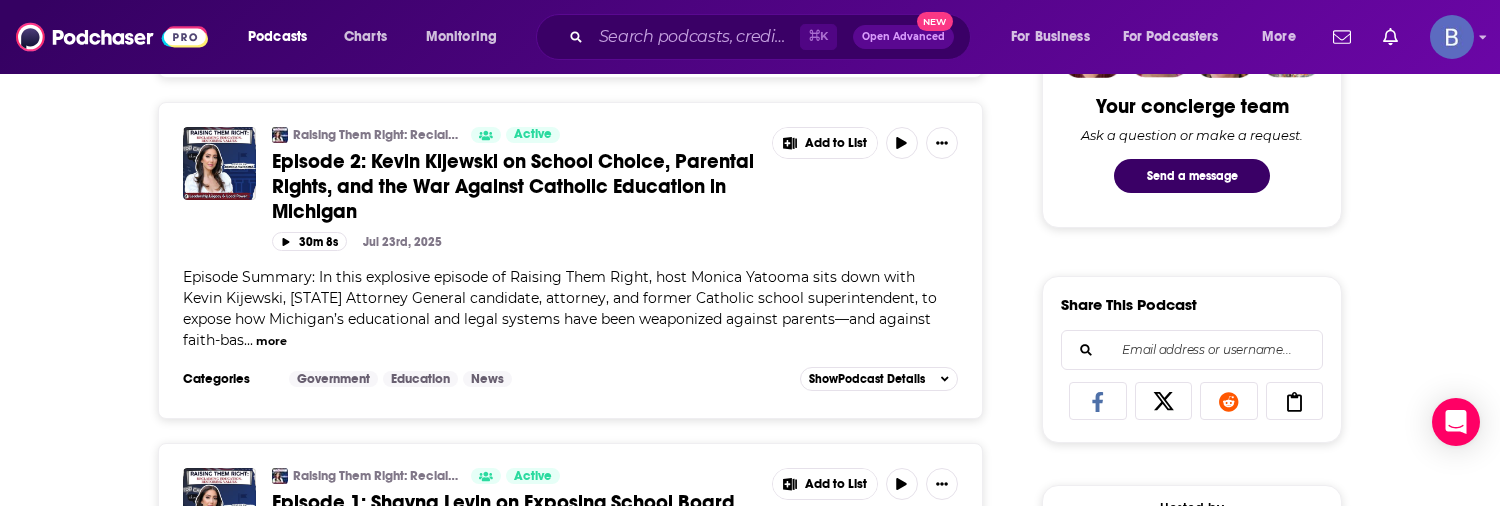click on "more" at bounding box center [271, 341] 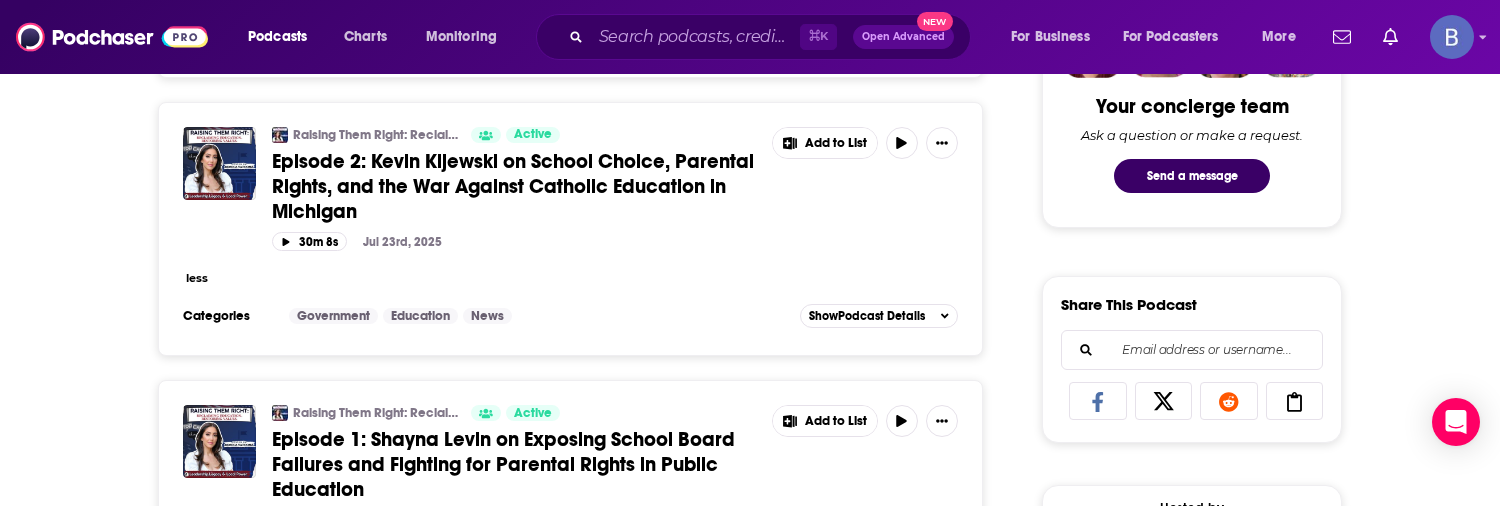 click on "less" at bounding box center [197, 278] 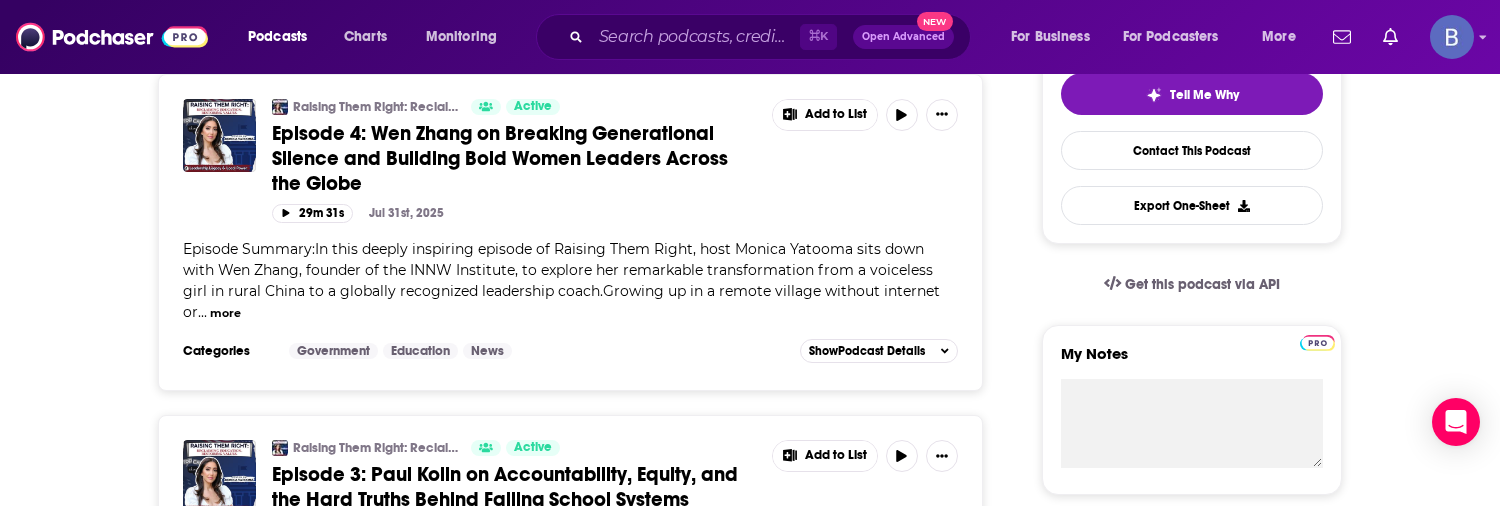 scroll, scrollTop: 488, scrollLeft: 0, axis: vertical 